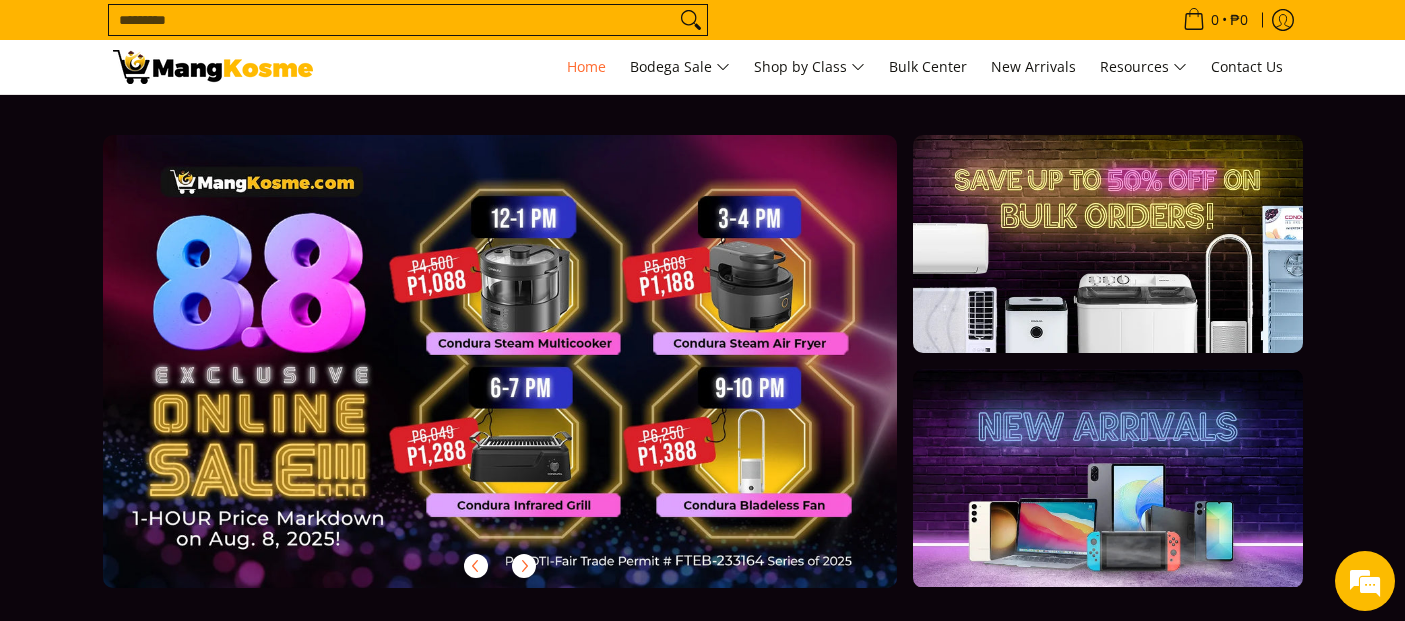 scroll, scrollTop: 0, scrollLeft: 0, axis: both 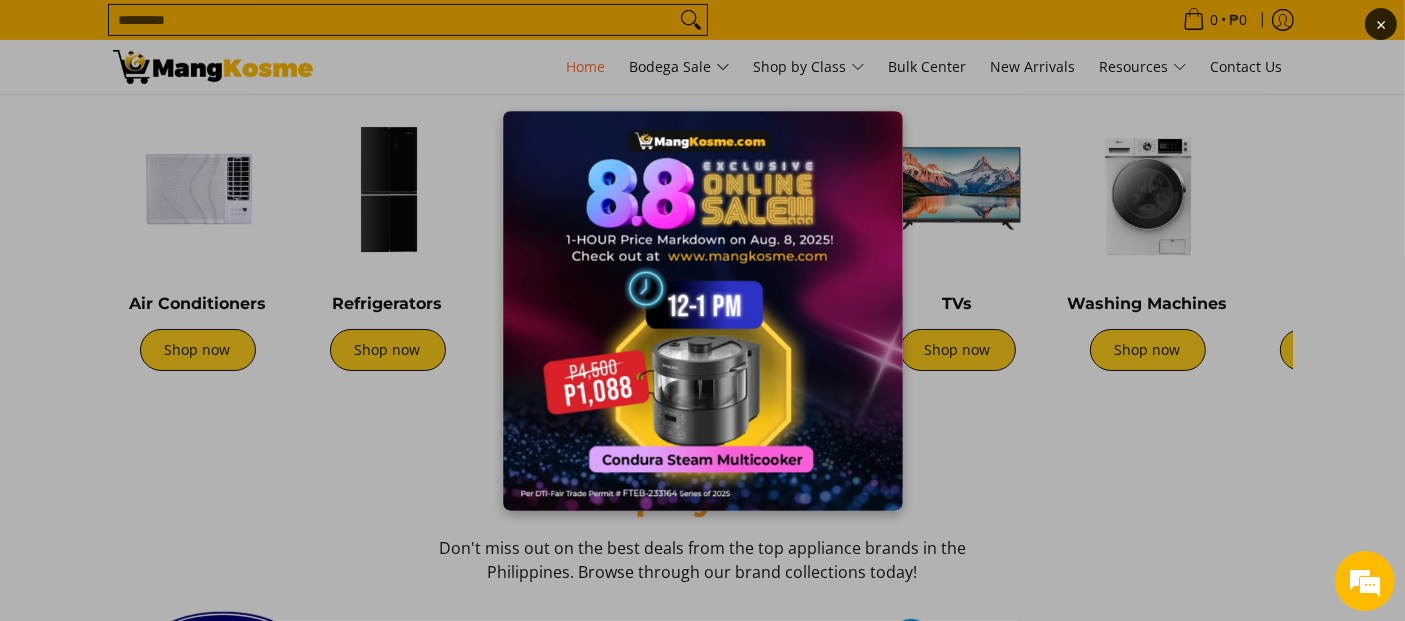 click at bounding box center [703, 311] 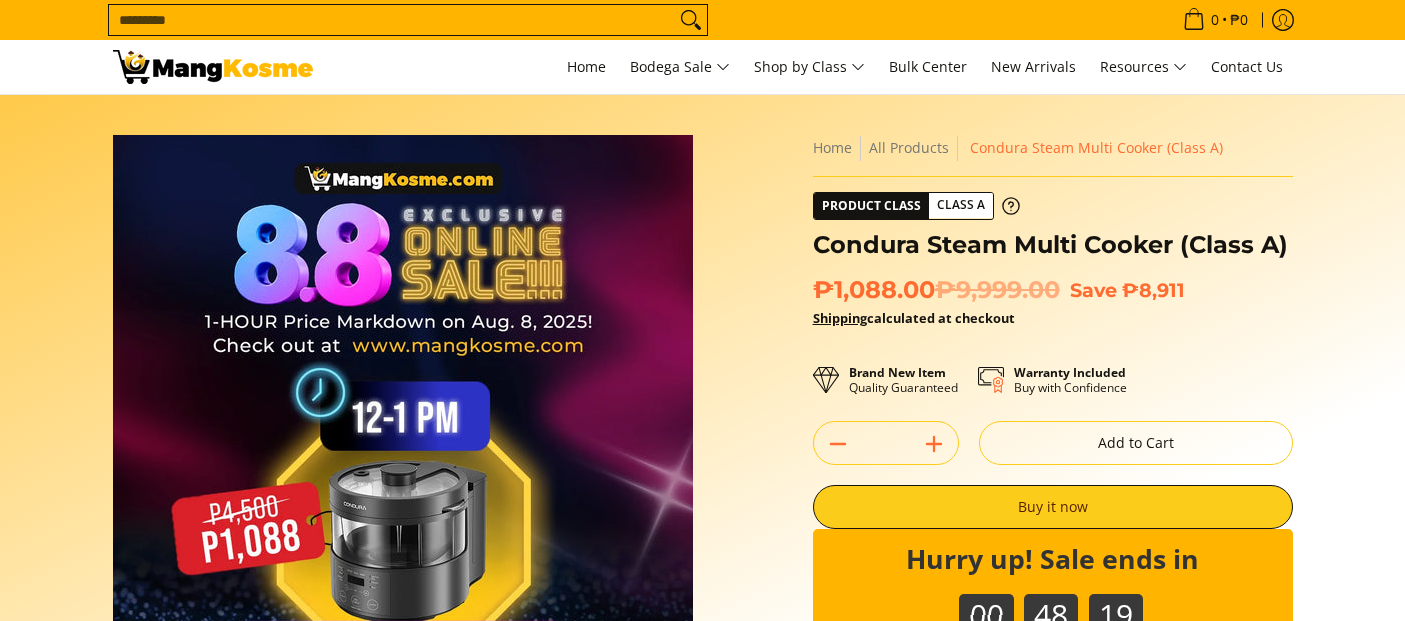scroll, scrollTop: 0, scrollLeft: 0, axis: both 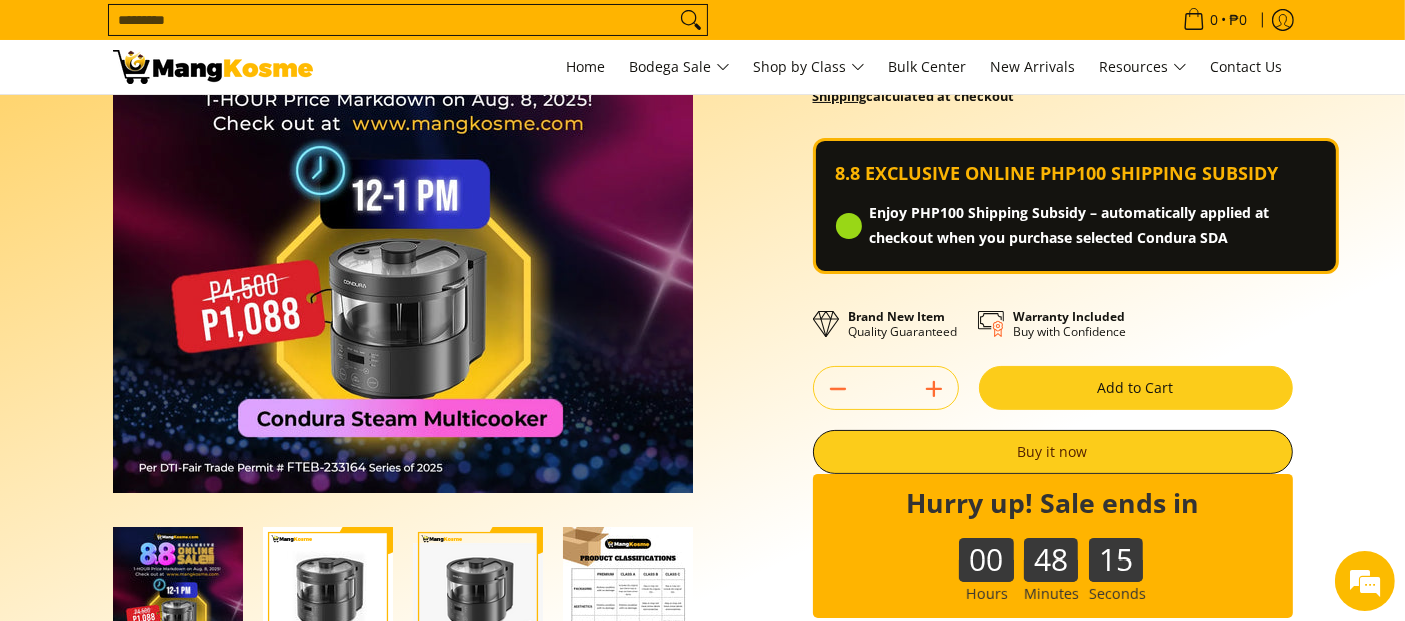 click on "Add to Cart" at bounding box center [1136, 388] 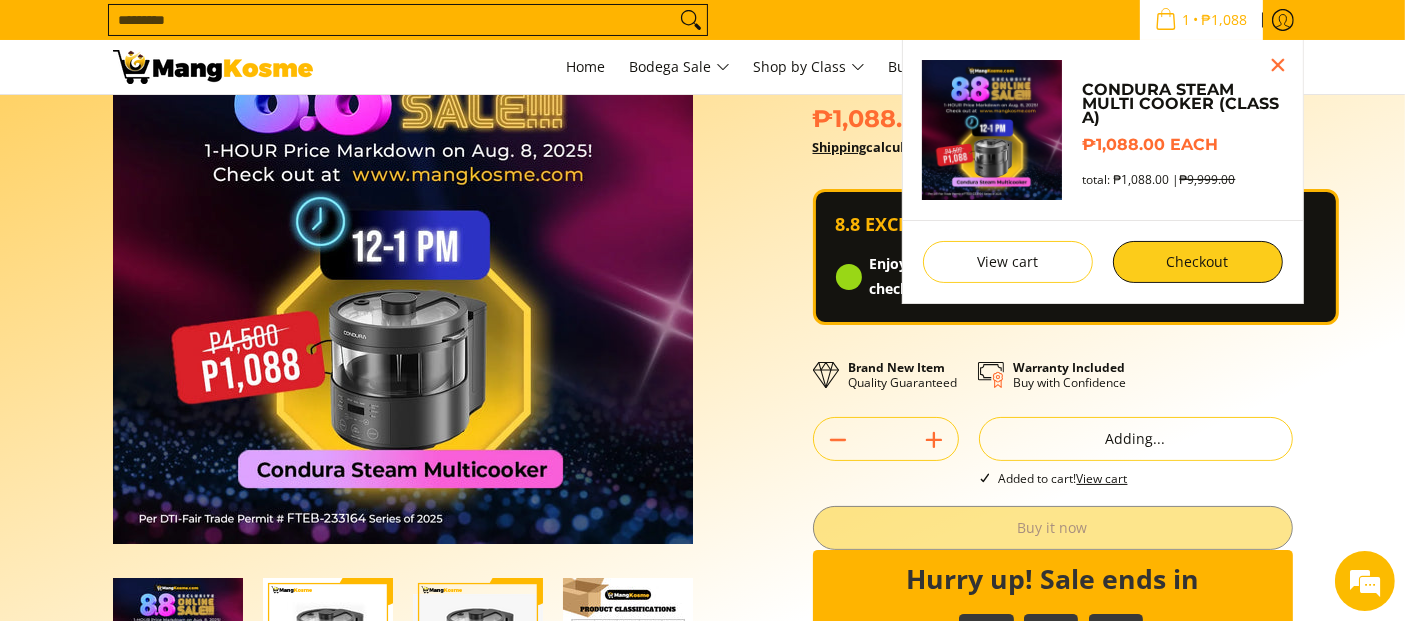 scroll, scrollTop: 167, scrollLeft: 0, axis: vertical 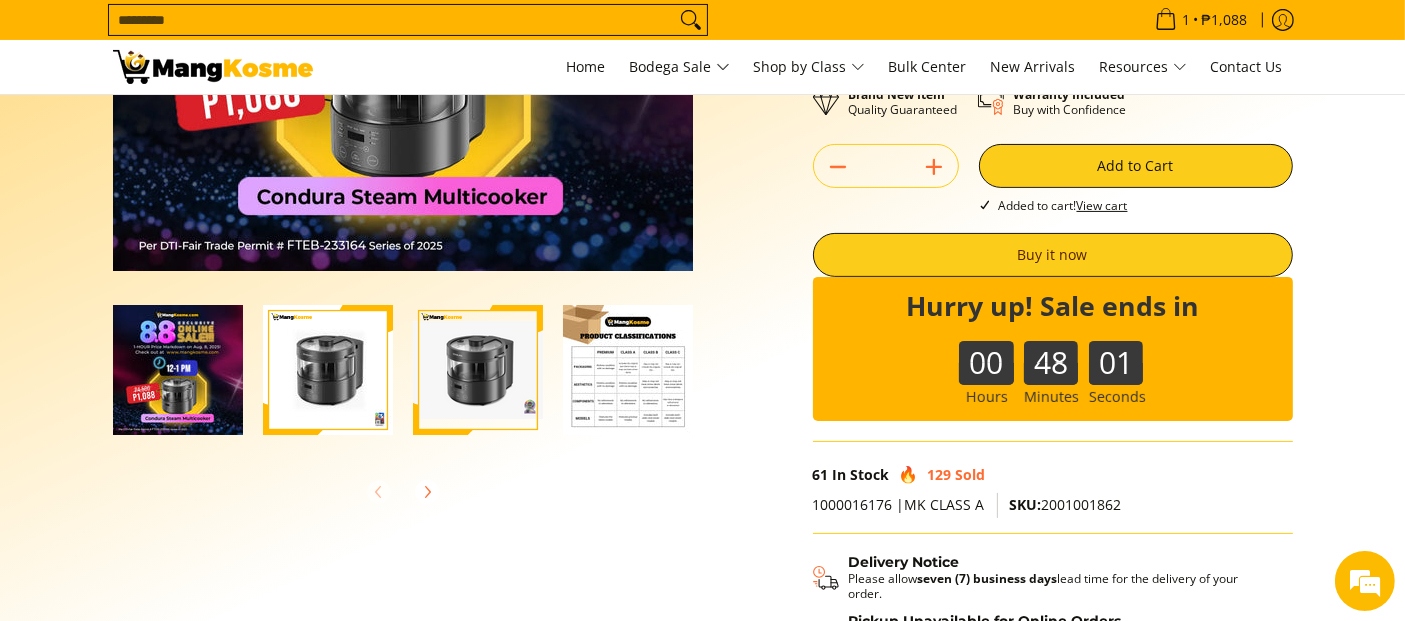 click at bounding box center (628, 370) 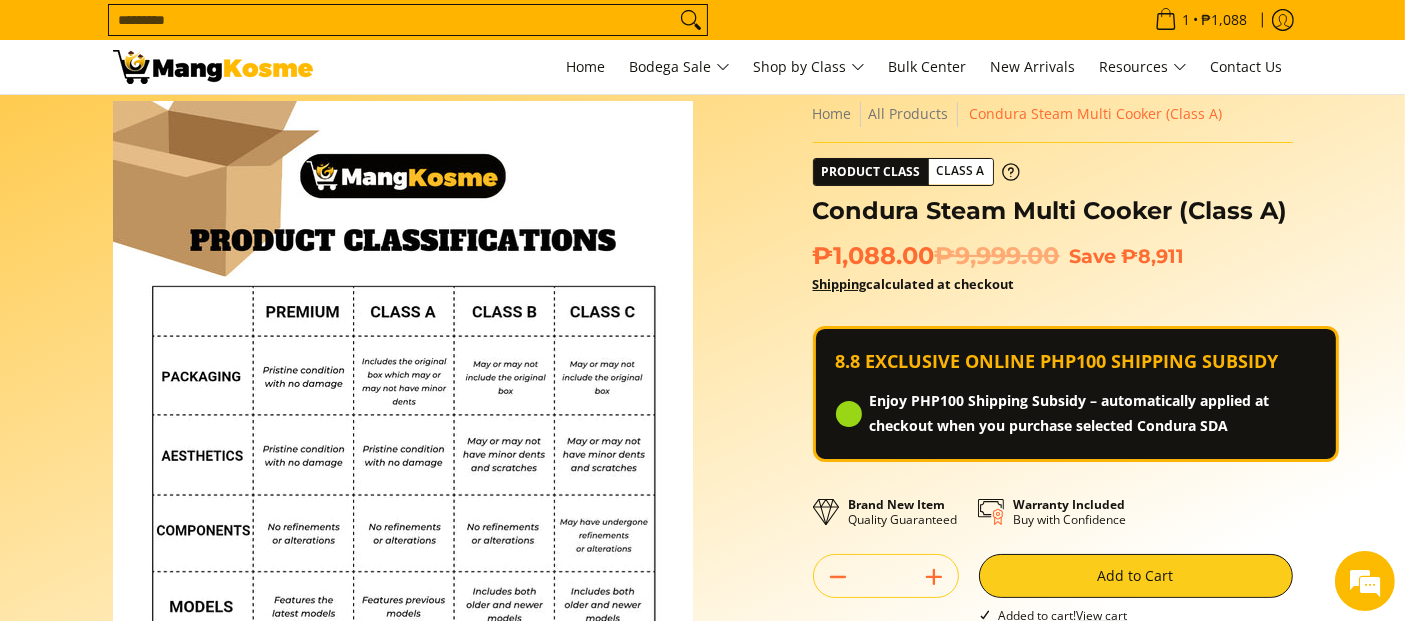 scroll, scrollTop: 0, scrollLeft: 0, axis: both 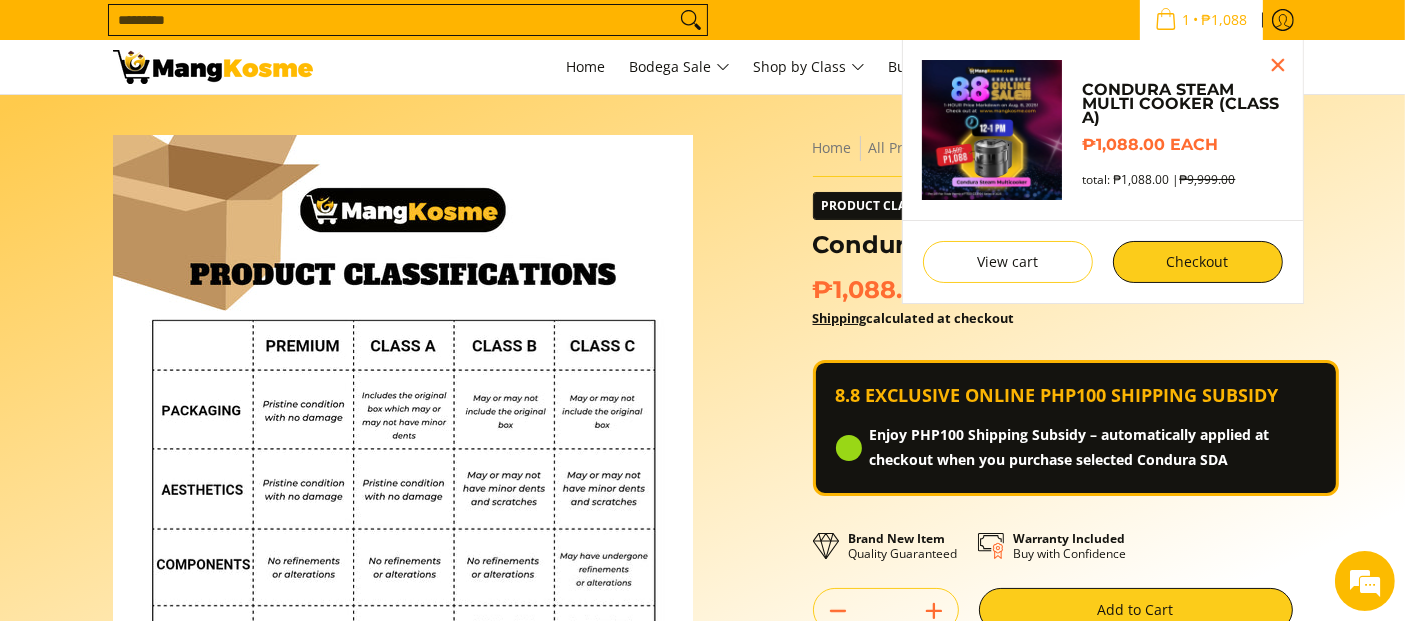 click on "₱1,088" at bounding box center [1225, 20] 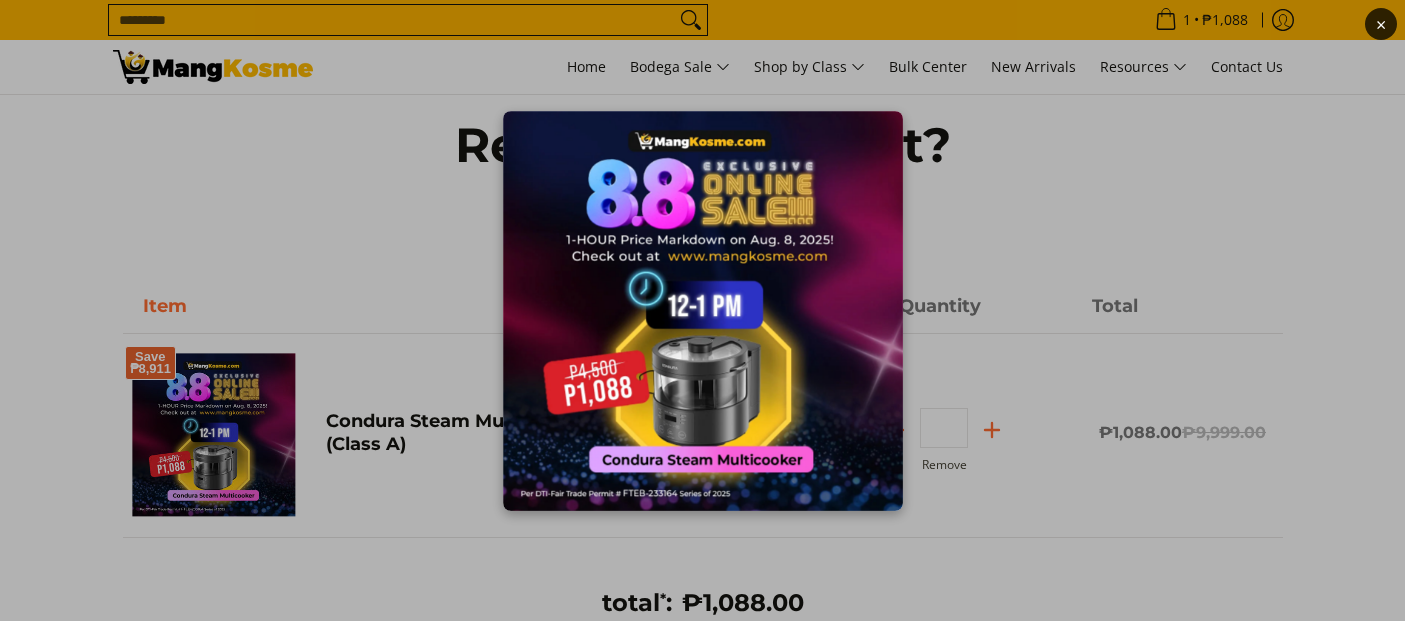 scroll, scrollTop: 0, scrollLeft: 0, axis: both 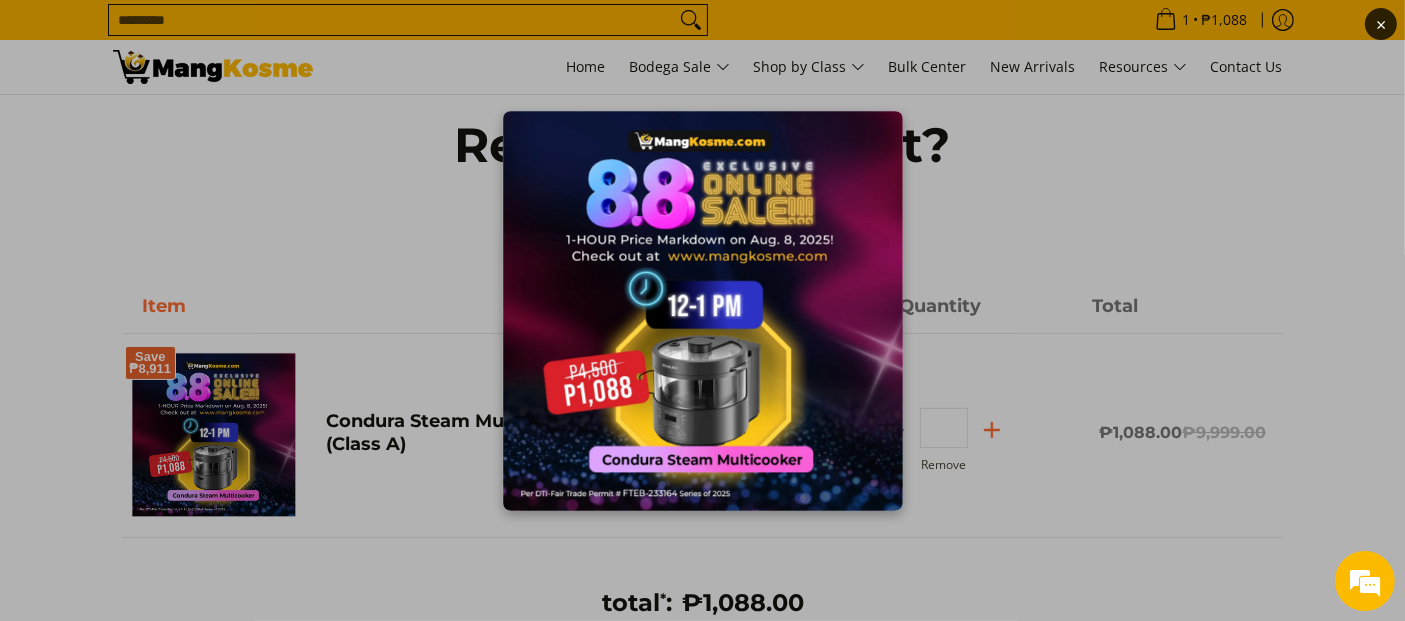 click on "×" at bounding box center (702, 310) 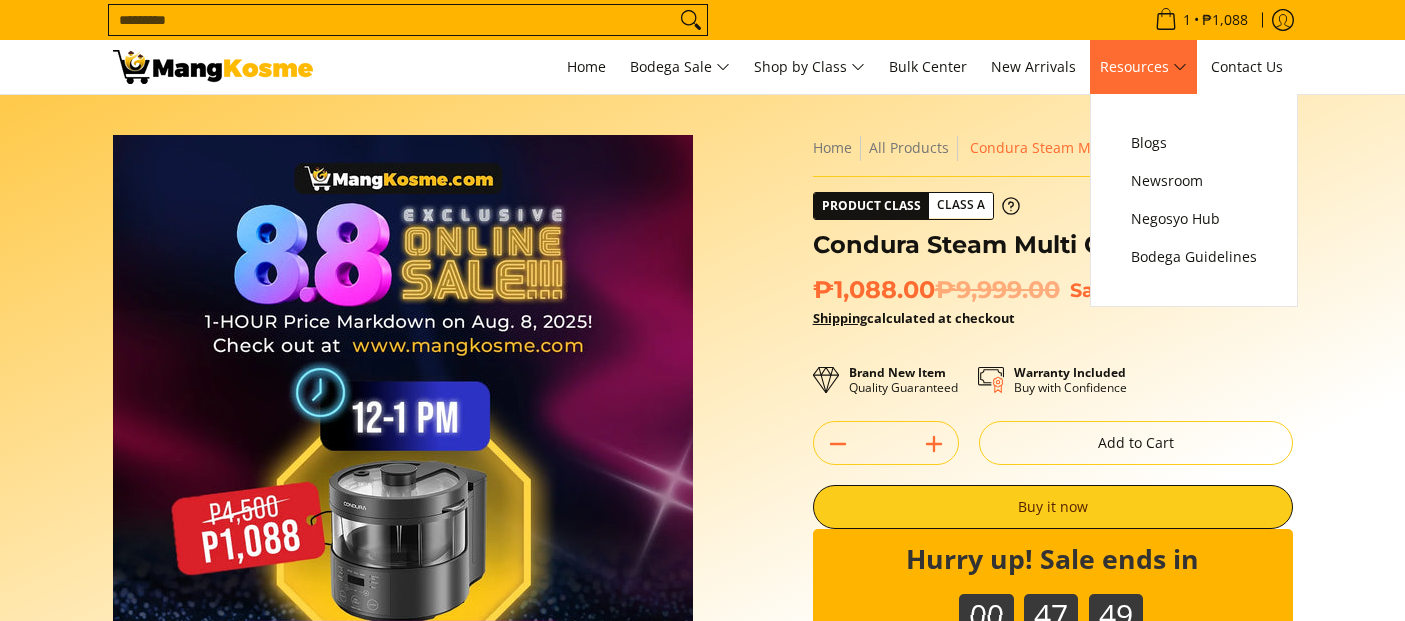 scroll, scrollTop: 0, scrollLeft: 0, axis: both 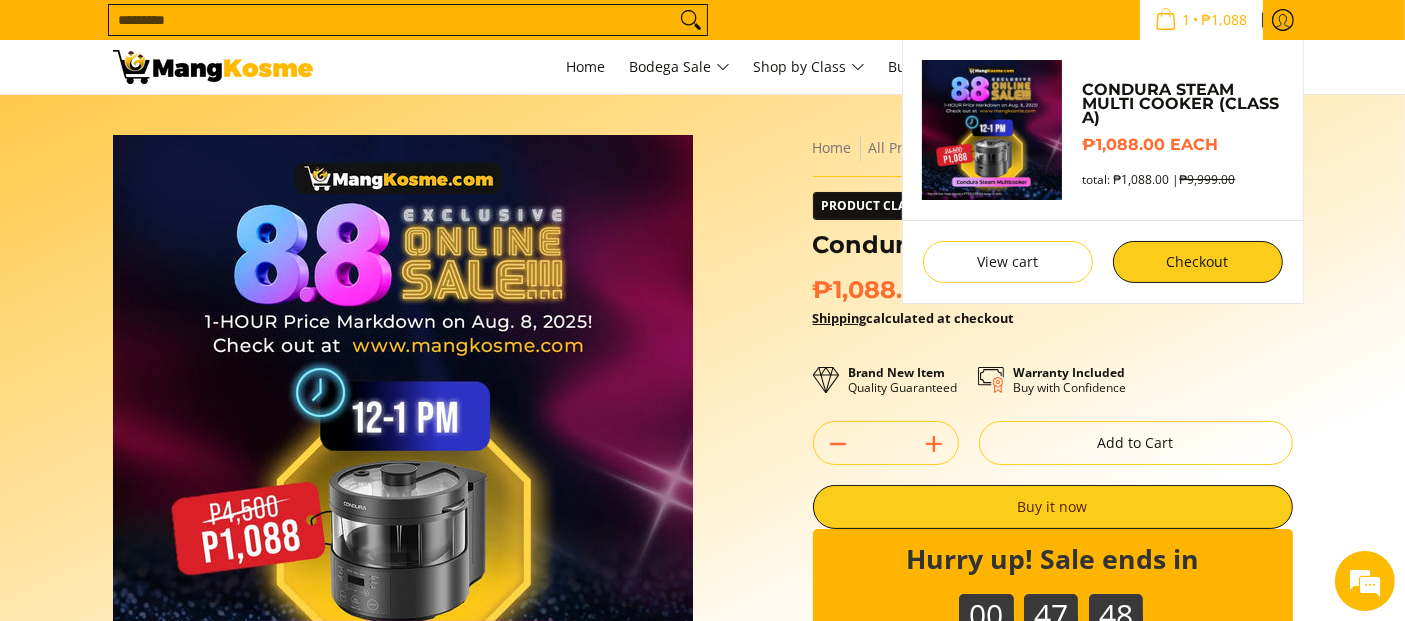 click 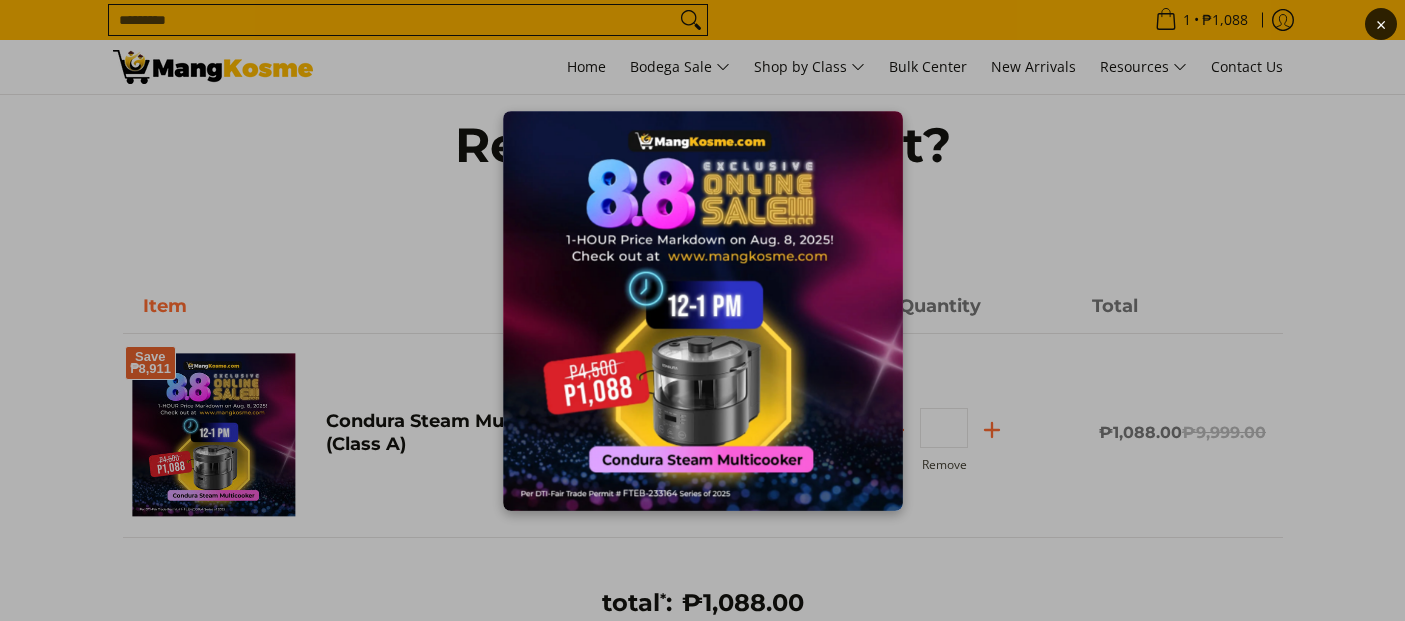 scroll, scrollTop: 0, scrollLeft: 0, axis: both 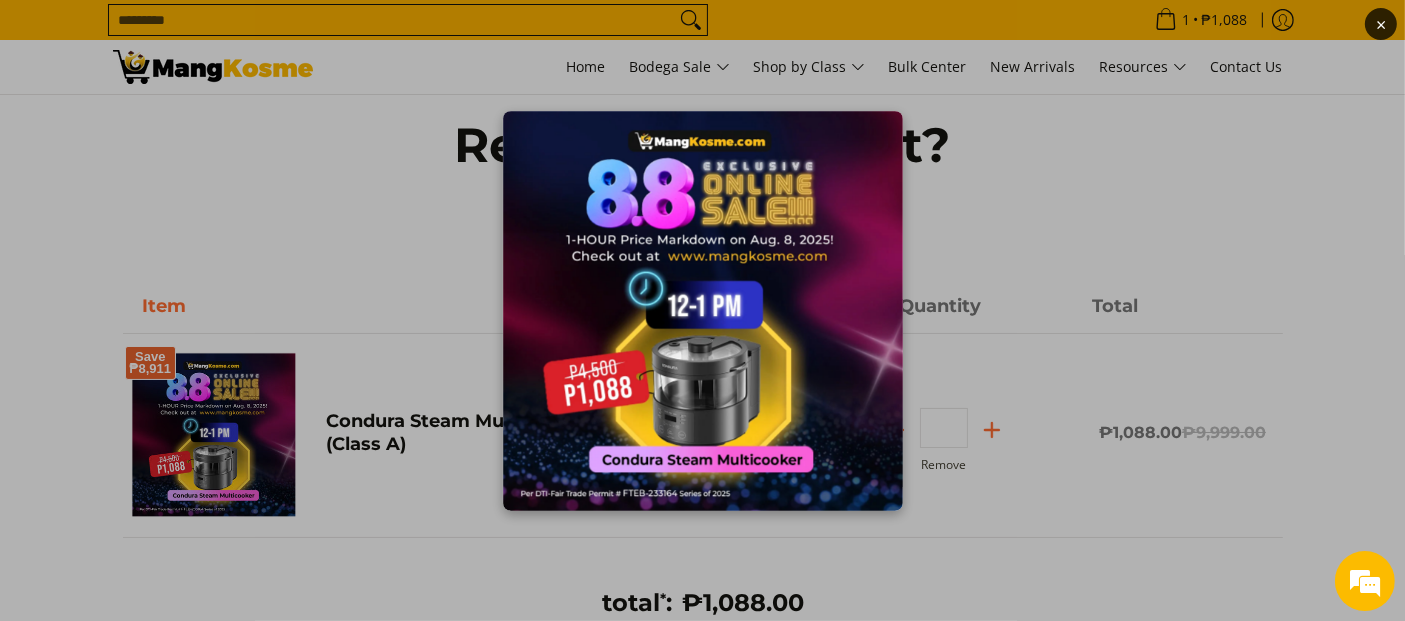 click on "×" at bounding box center [702, 310] 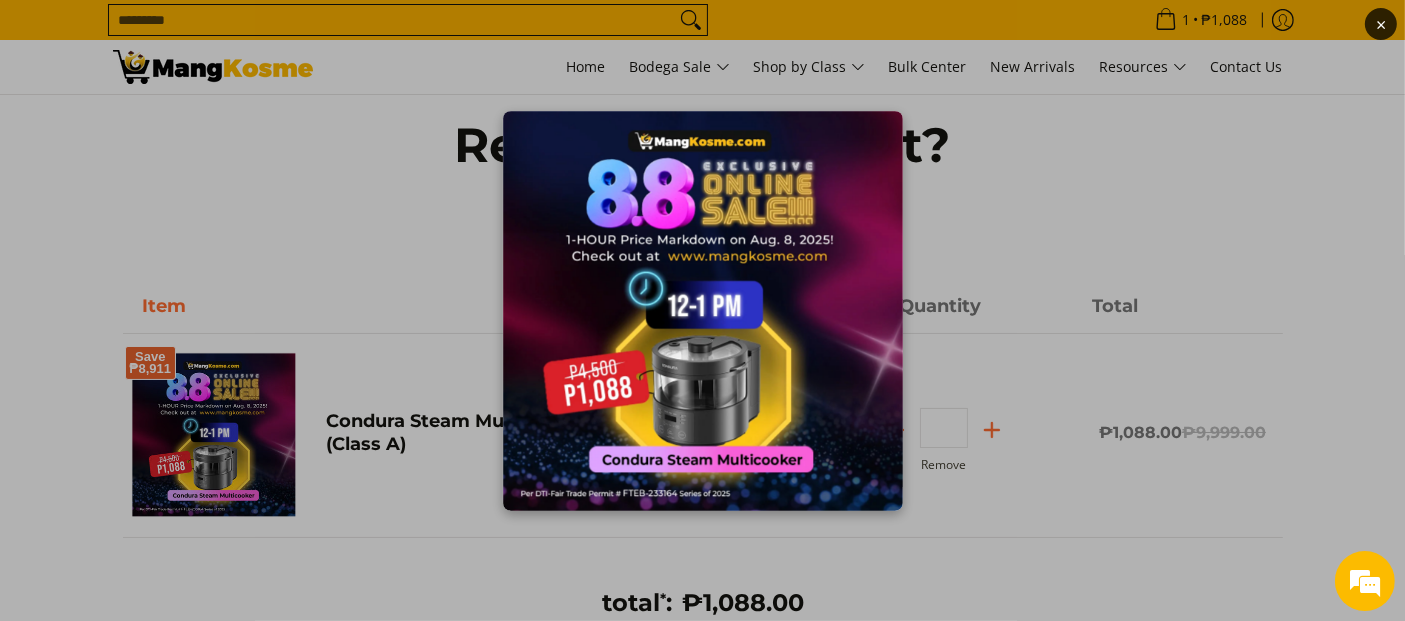 click on "×" at bounding box center (702, 310) 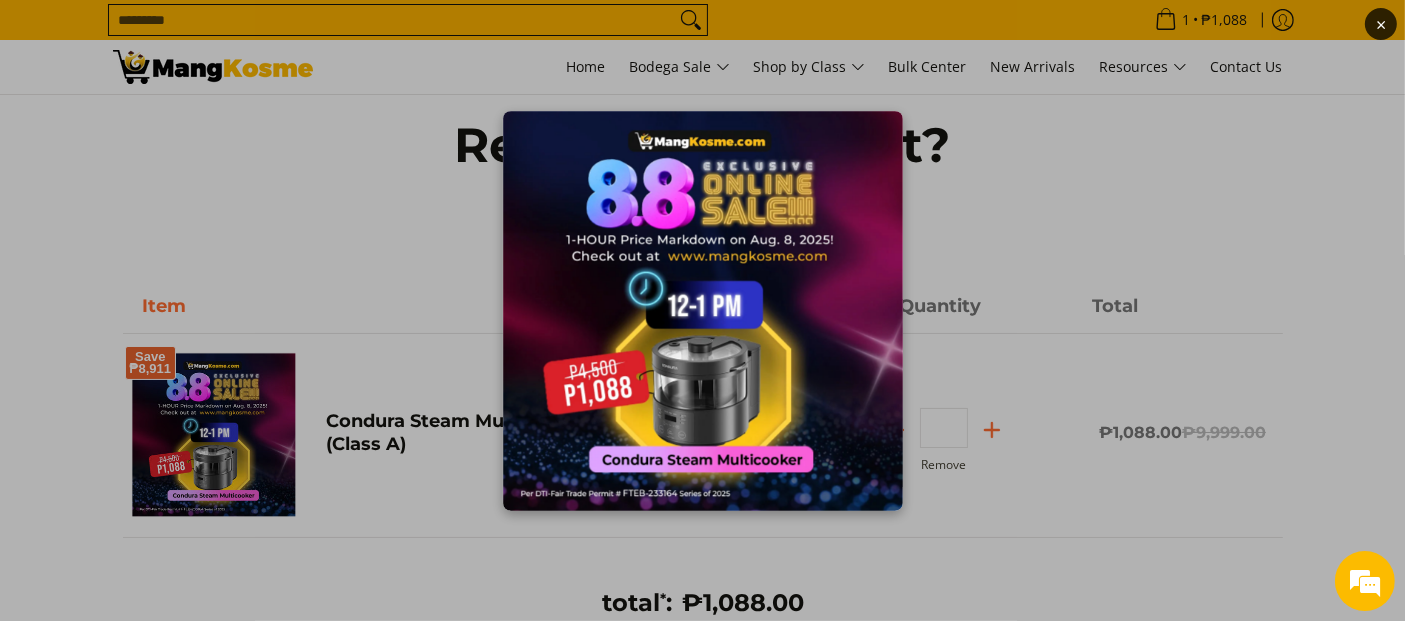 click on "×" at bounding box center [1381, 24] 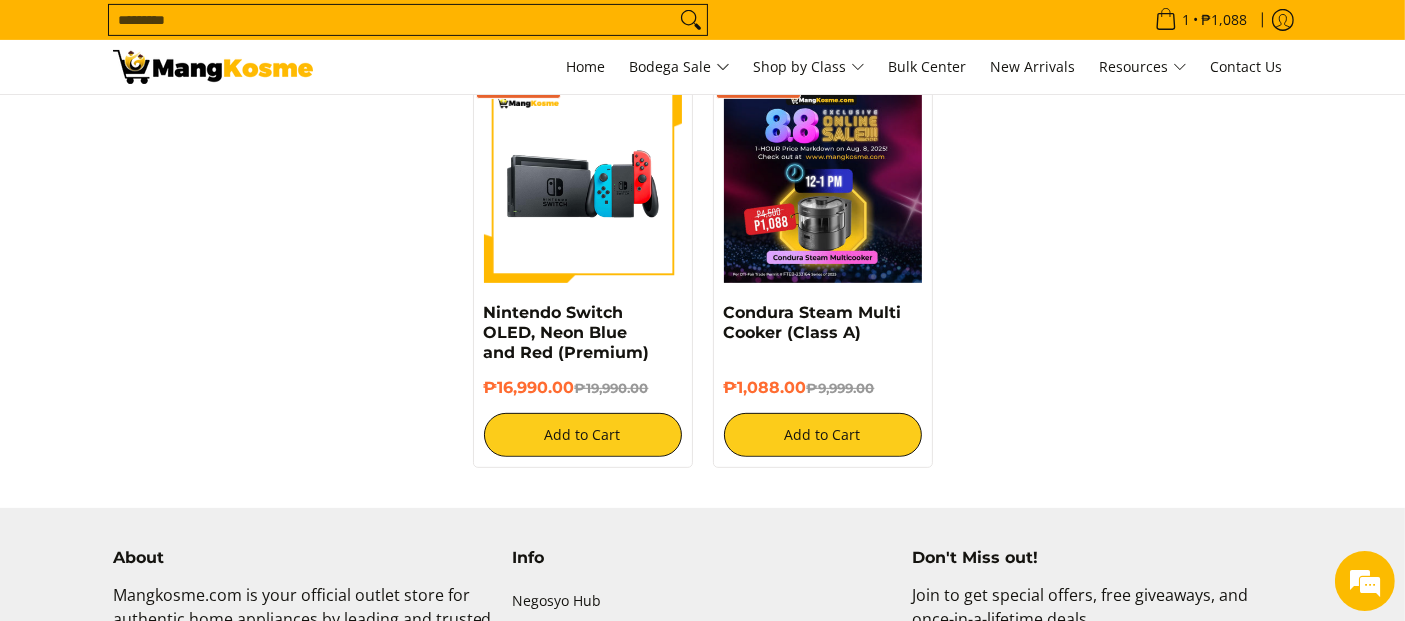 scroll, scrollTop: 888, scrollLeft: 0, axis: vertical 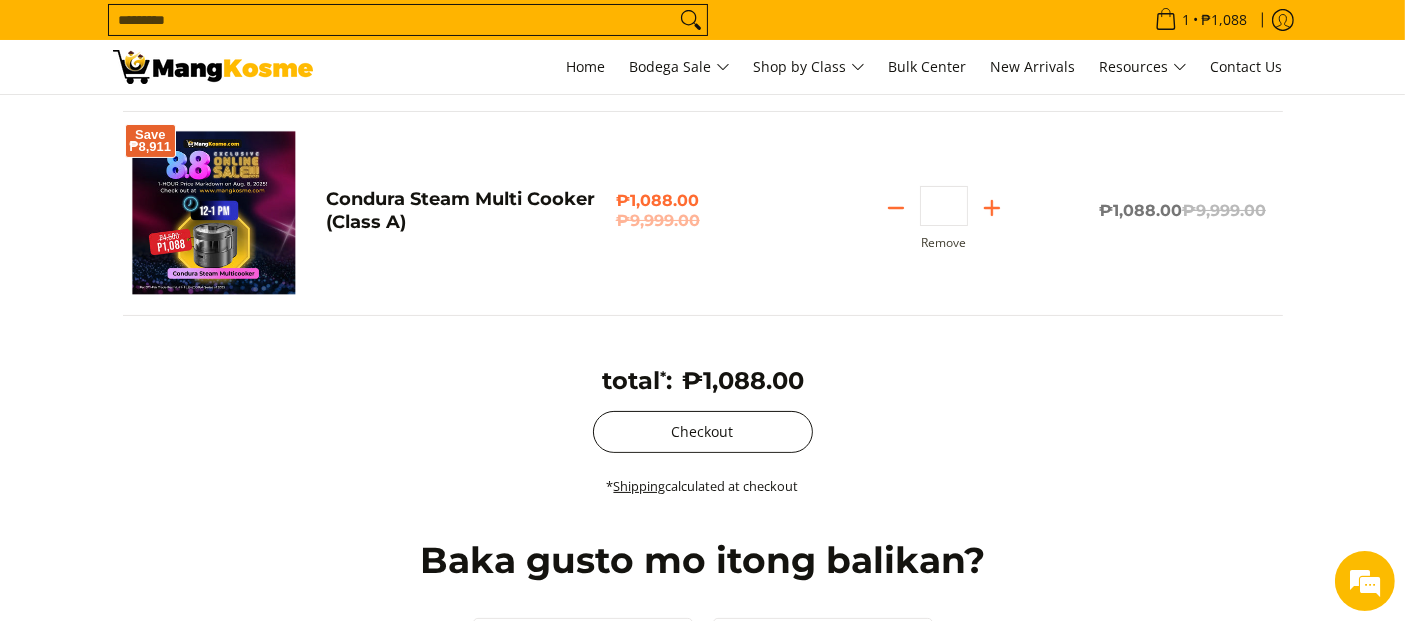 click on "Checkout" at bounding box center (703, 432) 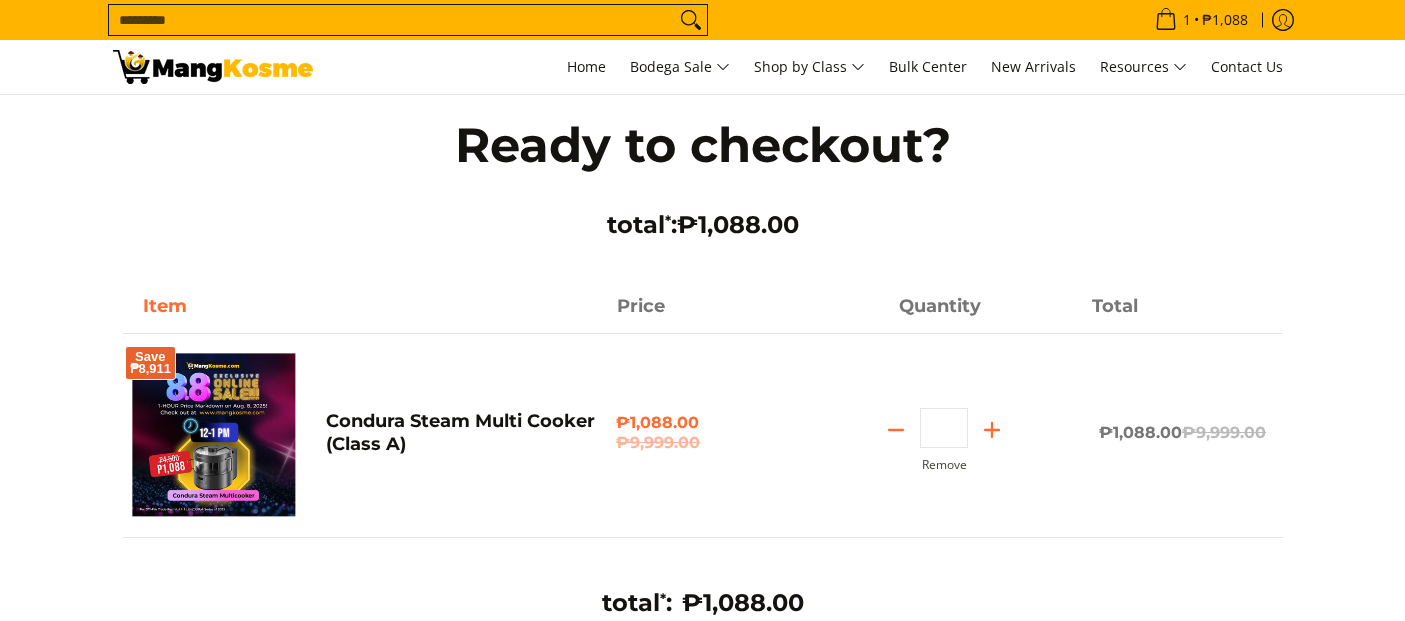 scroll, scrollTop: 222, scrollLeft: 0, axis: vertical 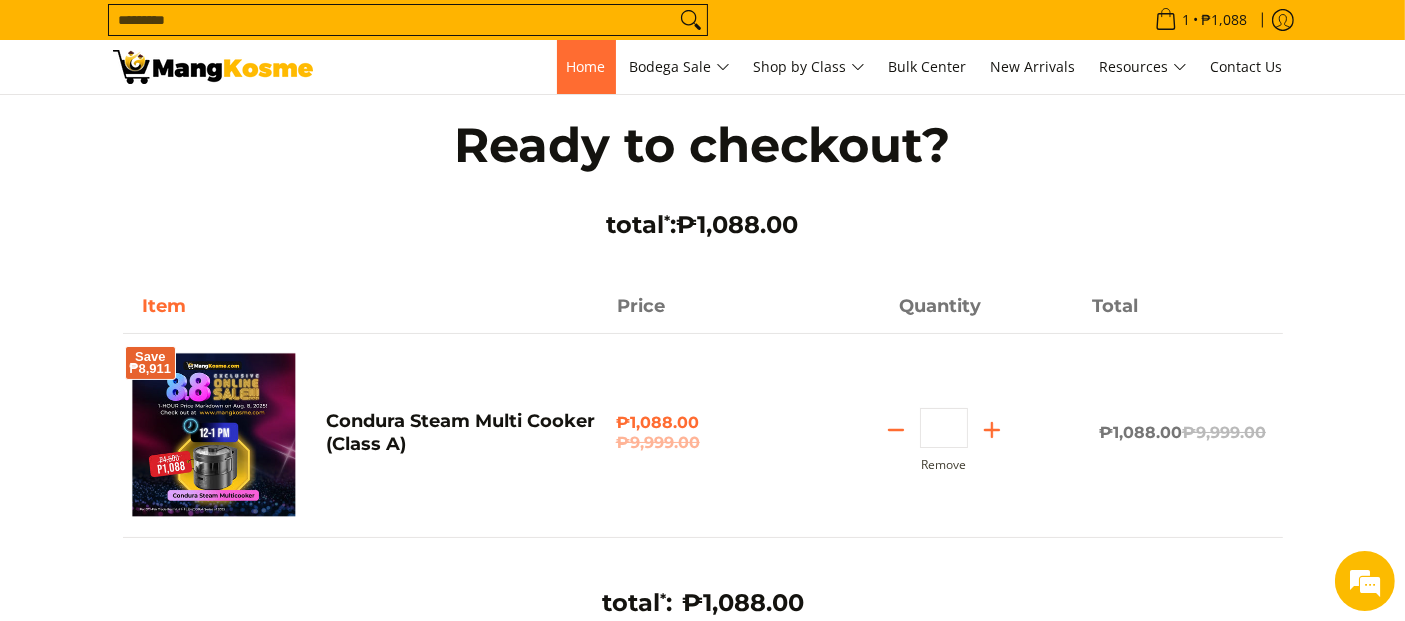 click on "Home" at bounding box center [586, 66] 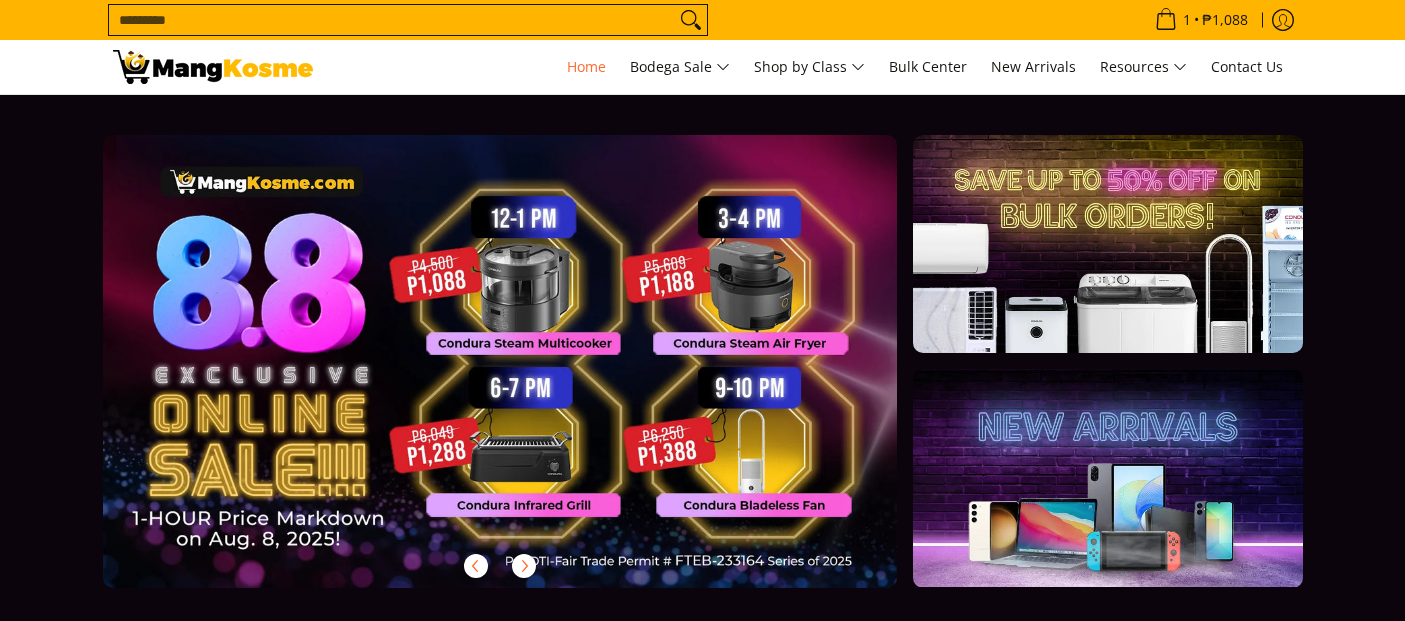 scroll, scrollTop: 0, scrollLeft: 0, axis: both 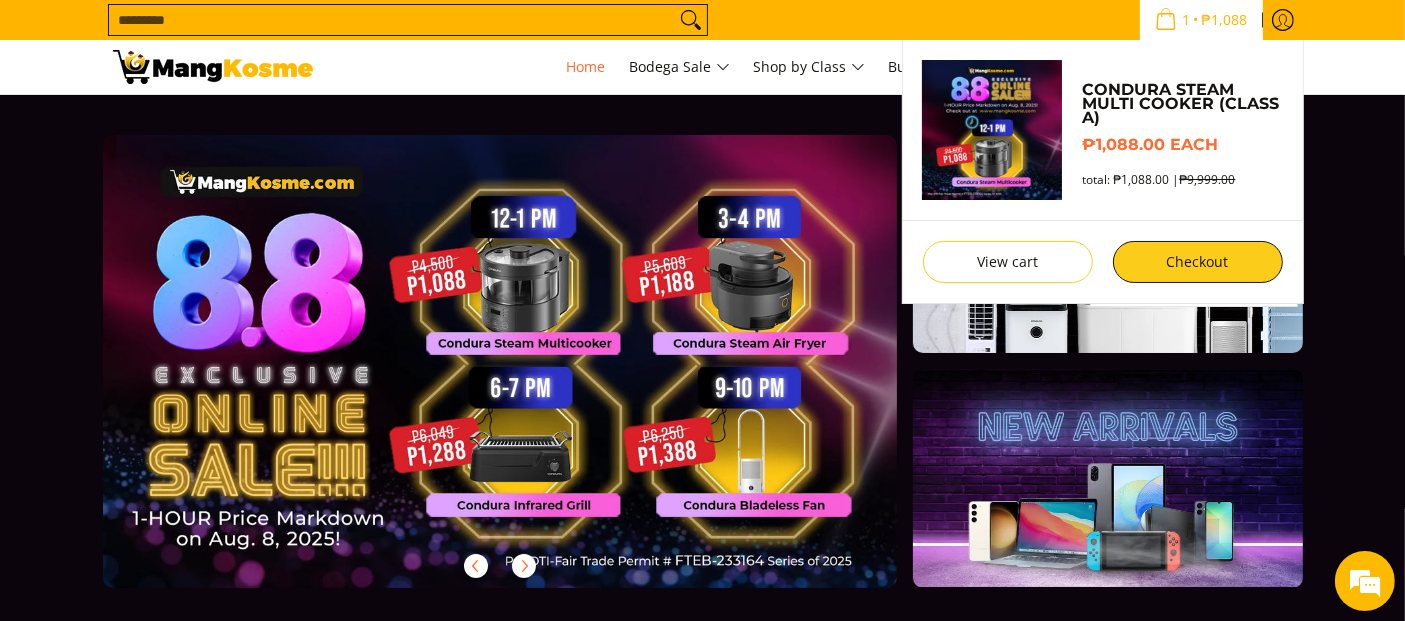 click on "1  •
₱1,088" at bounding box center [1201, 20] 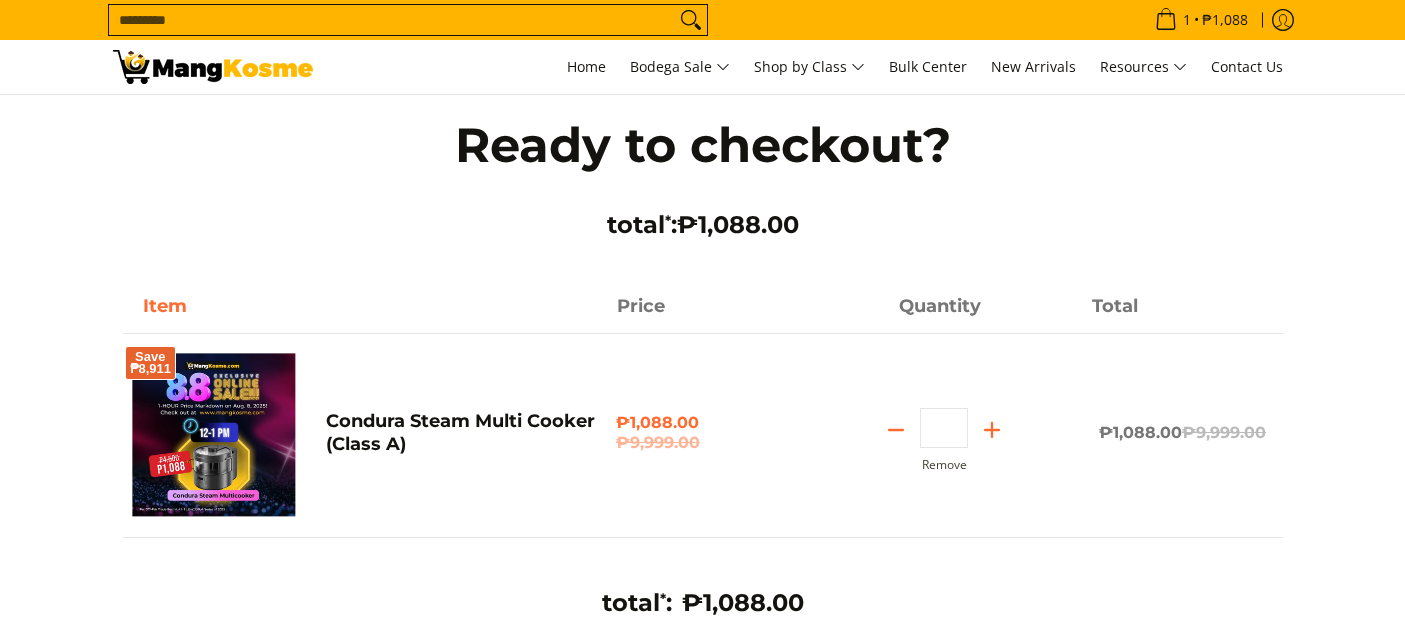 scroll, scrollTop: 0, scrollLeft: 0, axis: both 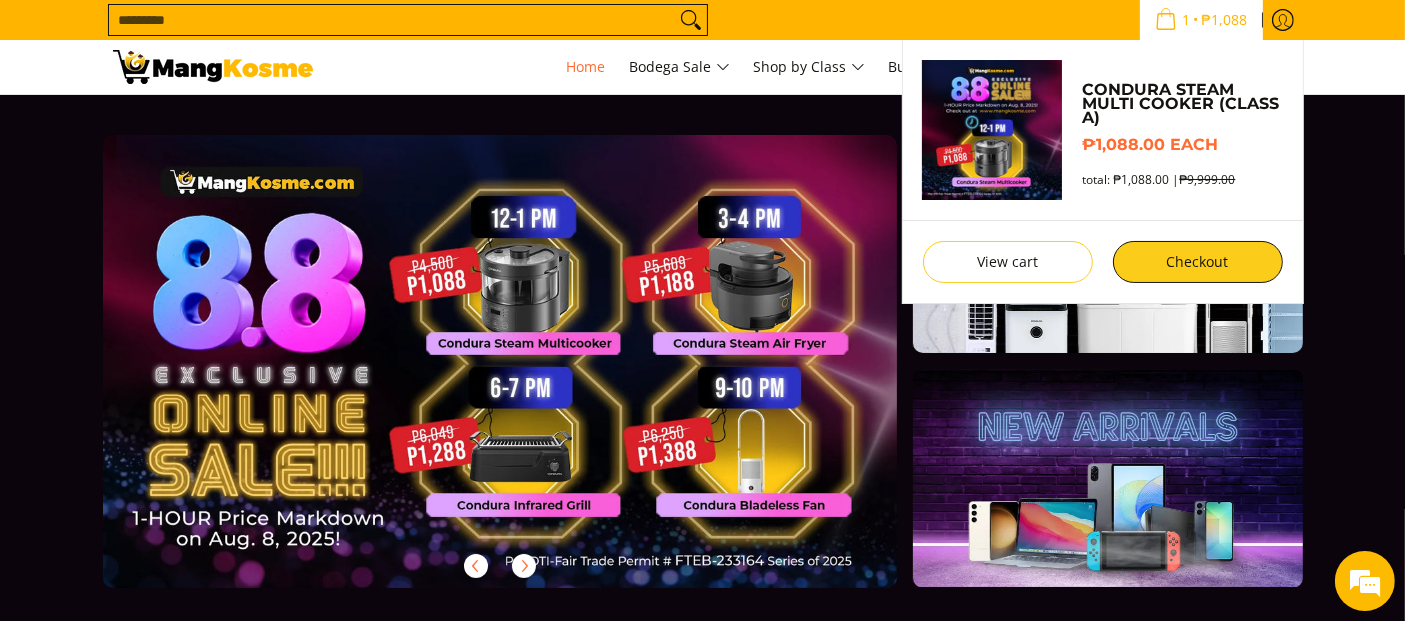 click on "₱1,088" at bounding box center (1225, 20) 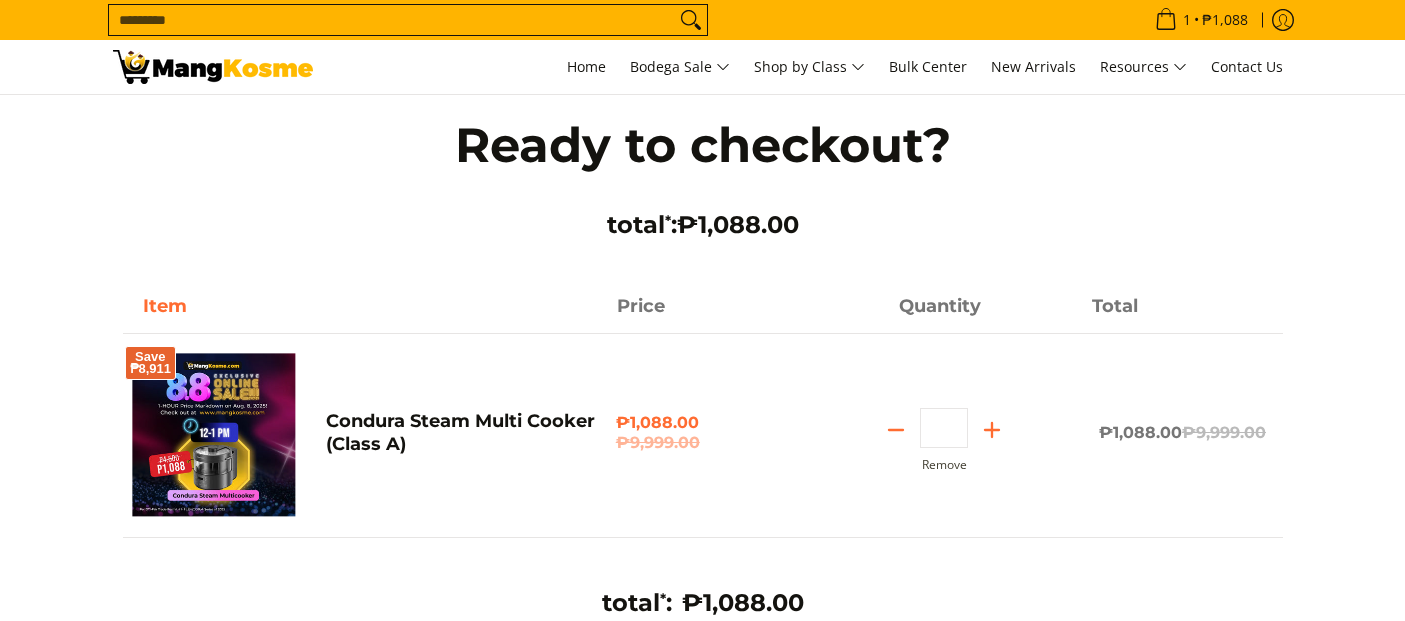 scroll, scrollTop: 0, scrollLeft: 0, axis: both 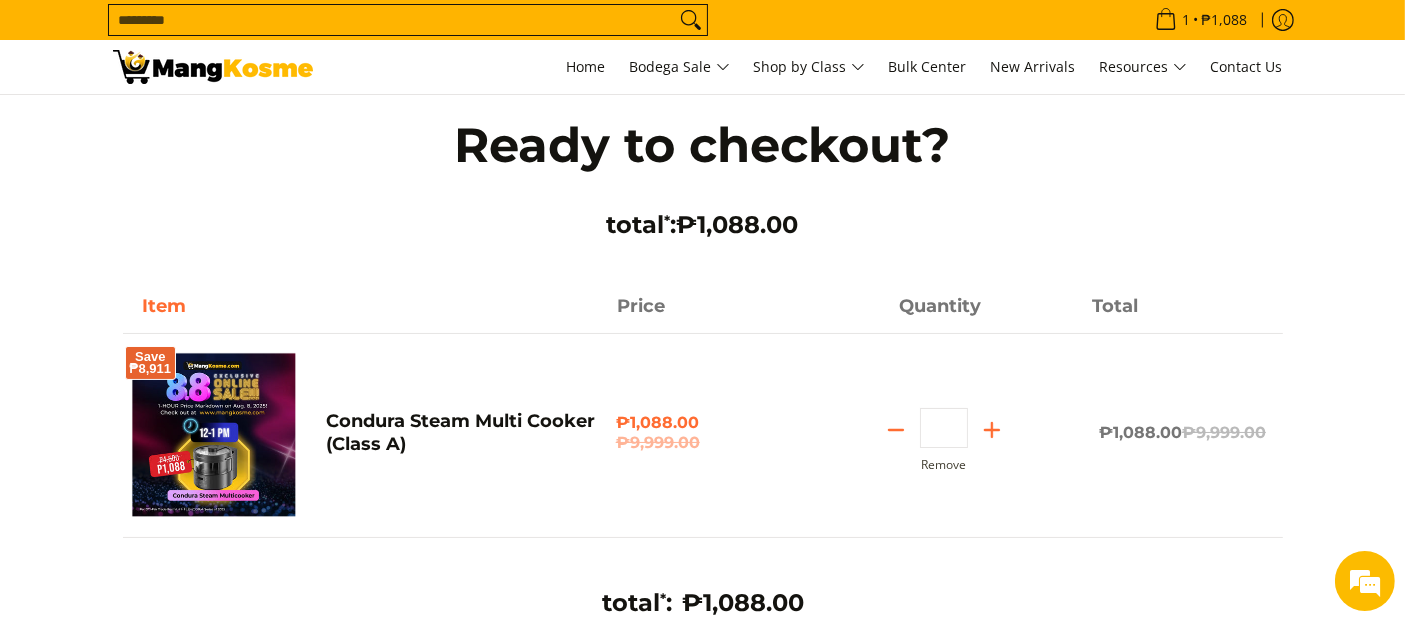click at bounding box center (214, 435) 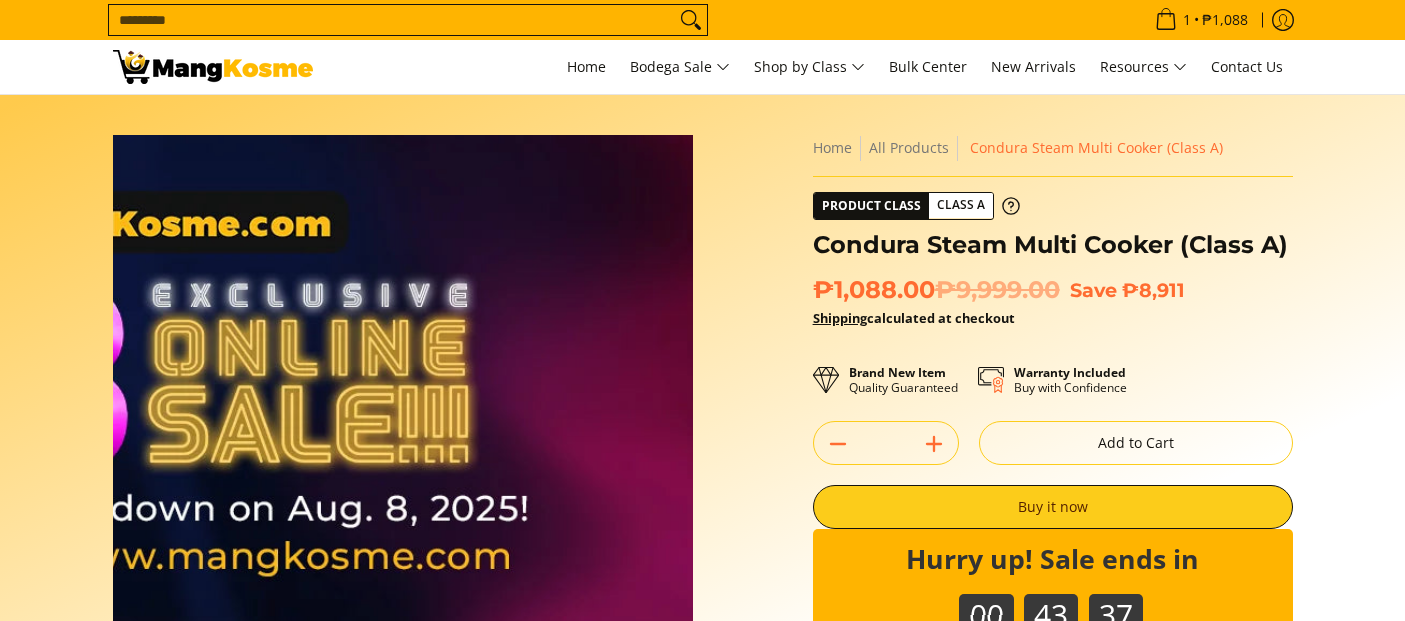 scroll, scrollTop: 0, scrollLeft: 0, axis: both 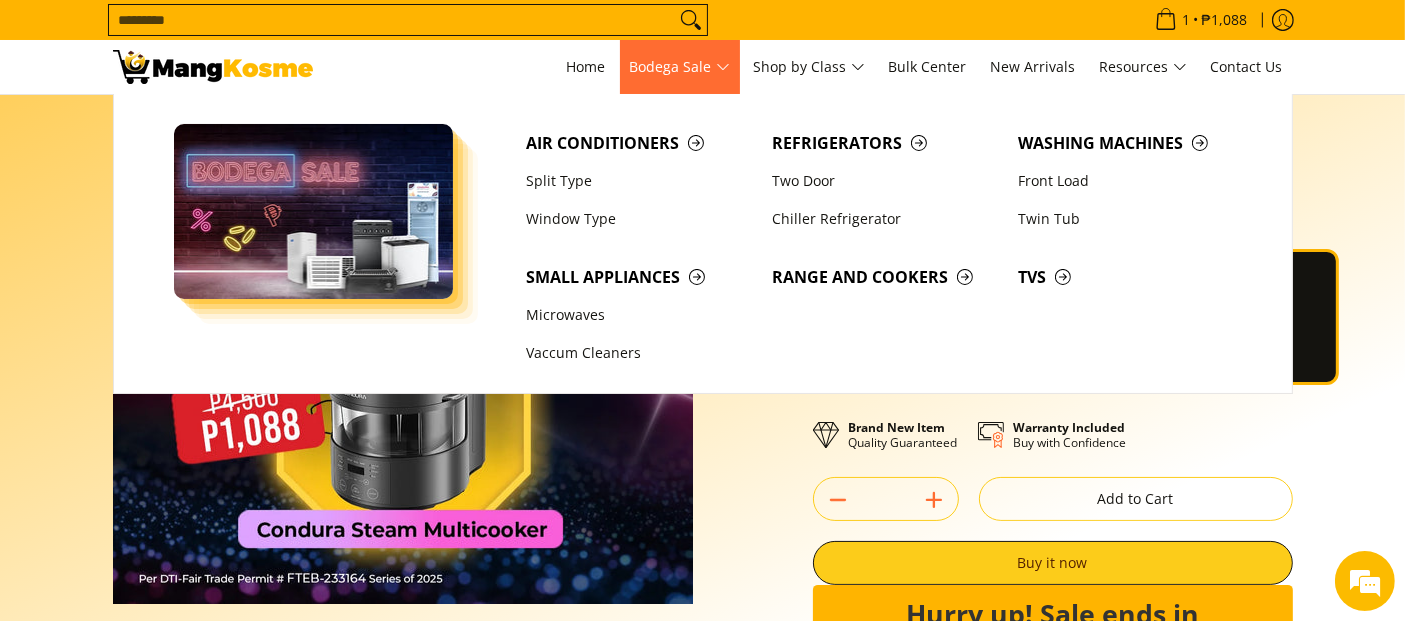 click at bounding box center (314, 211) 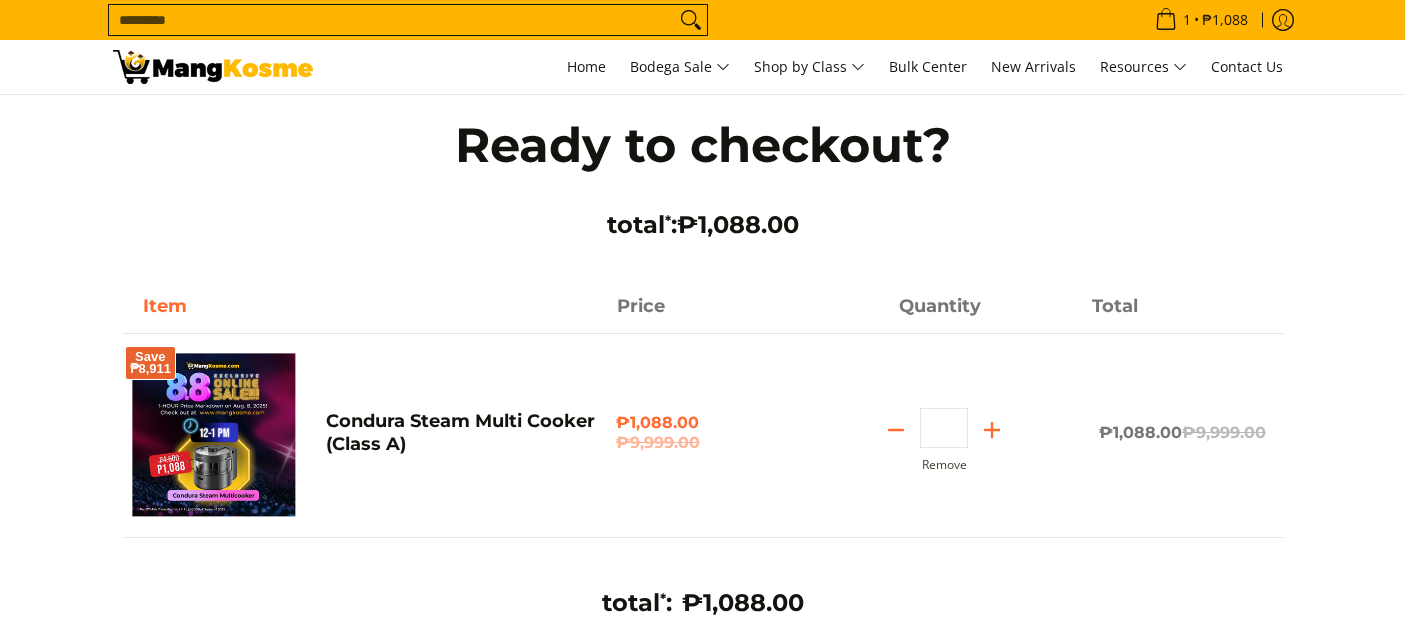 scroll, scrollTop: 0, scrollLeft: 0, axis: both 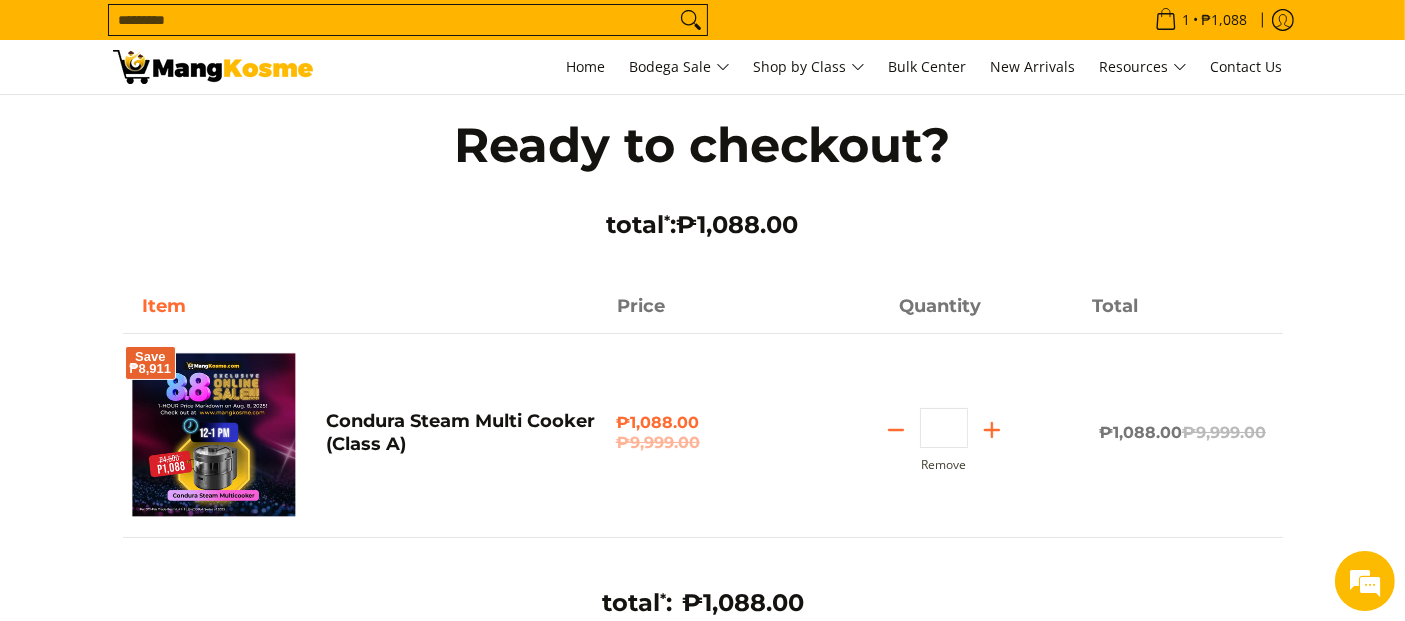 drag, startPoint x: 309, startPoint y: 308, endPoint x: 316, endPoint y: 295, distance: 14.764823 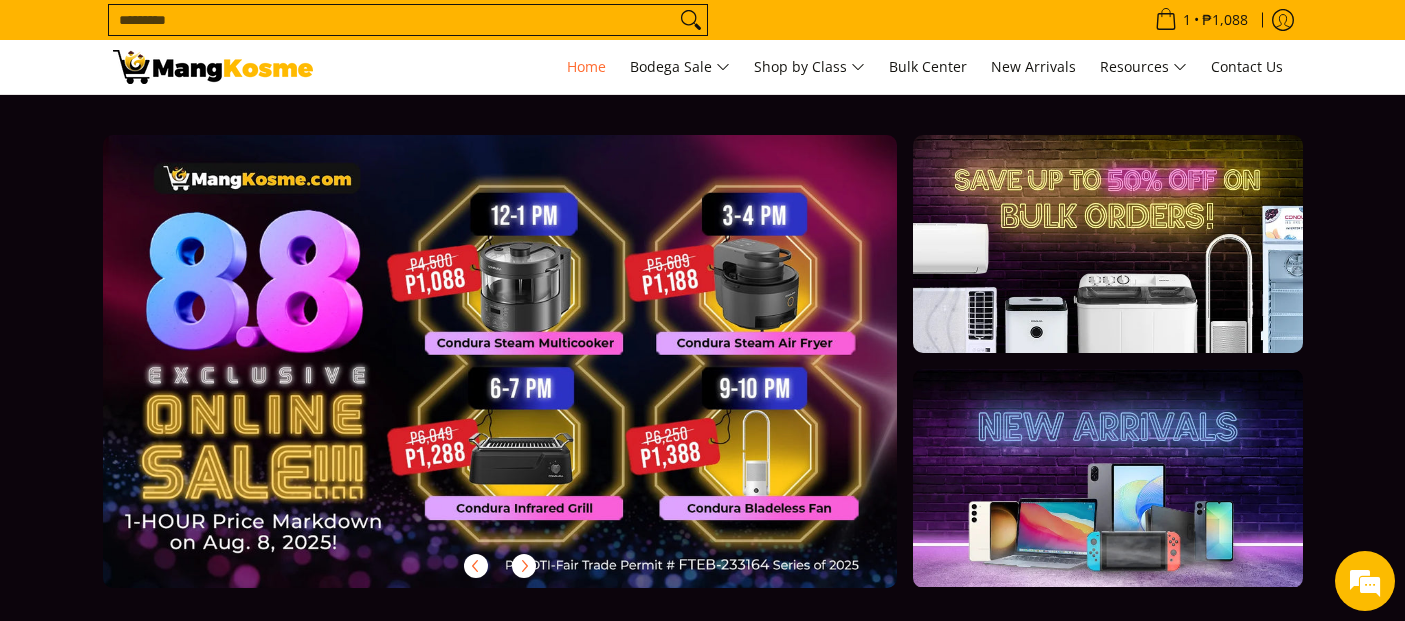 scroll, scrollTop: 0, scrollLeft: 0, axis: both 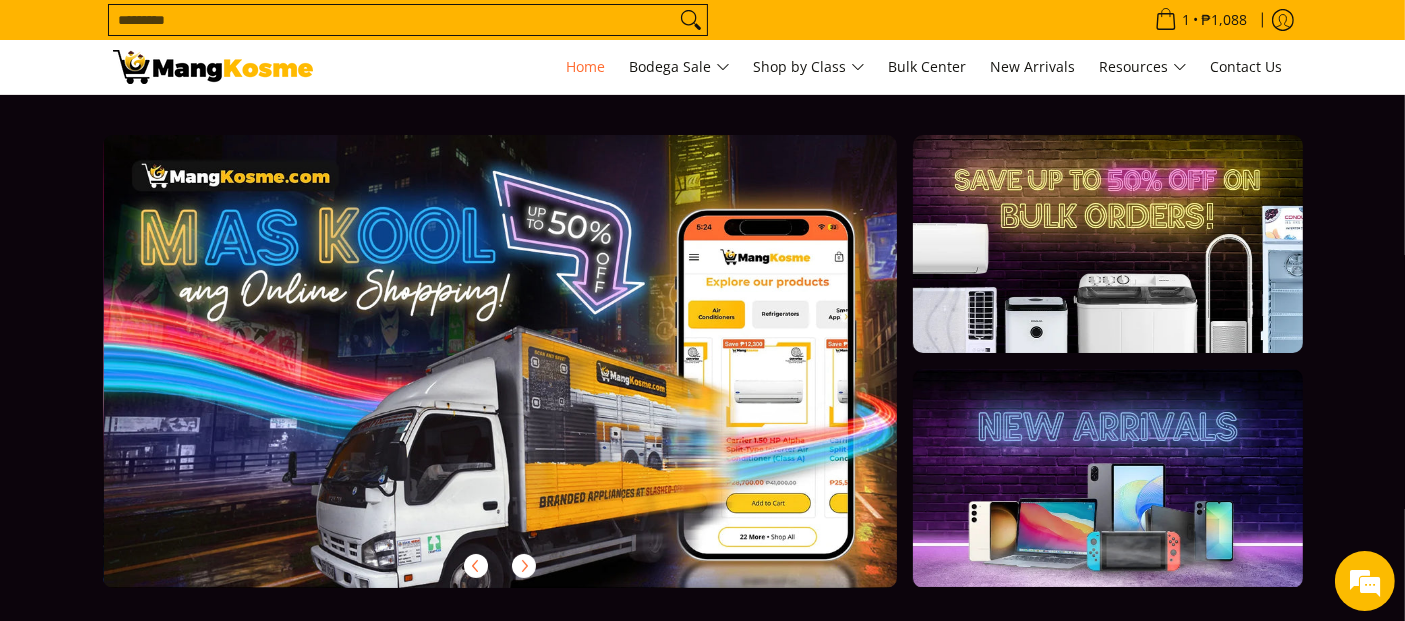 click on "1
Hi
[FIRST]
Account
Log out
Search..." at bounding box center [813, 67] 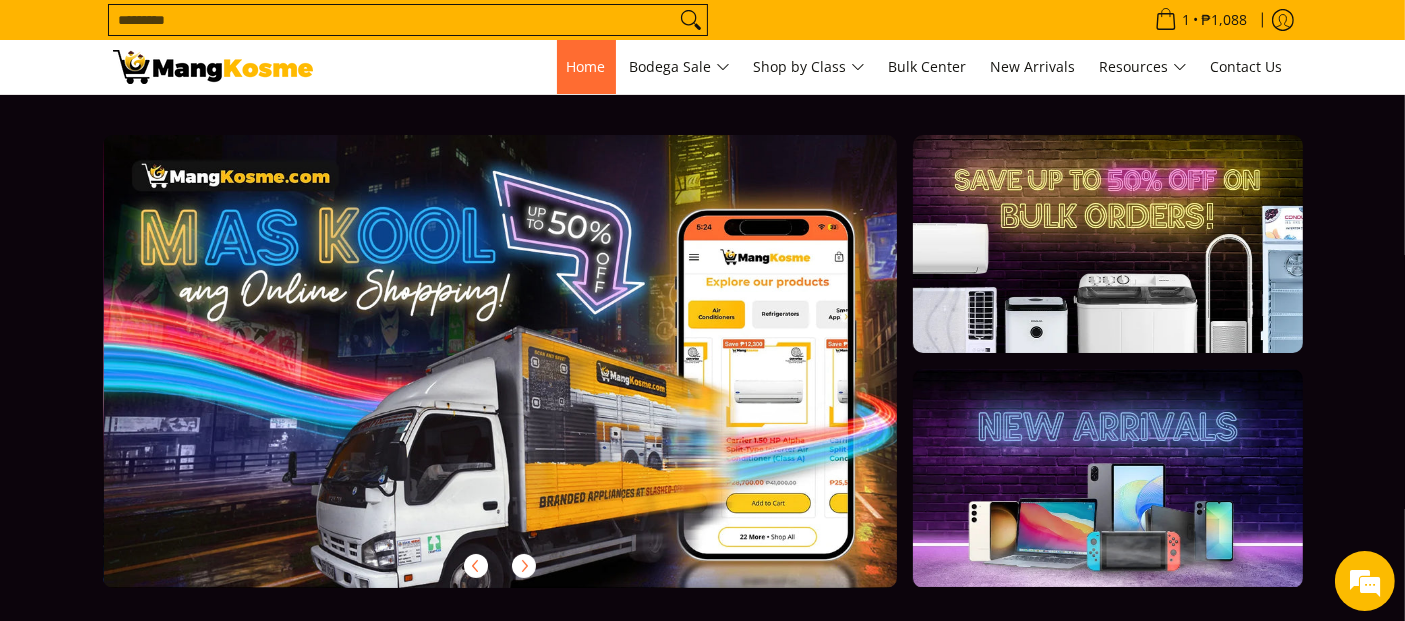 click on "Home" at bounding box center [586, 66] 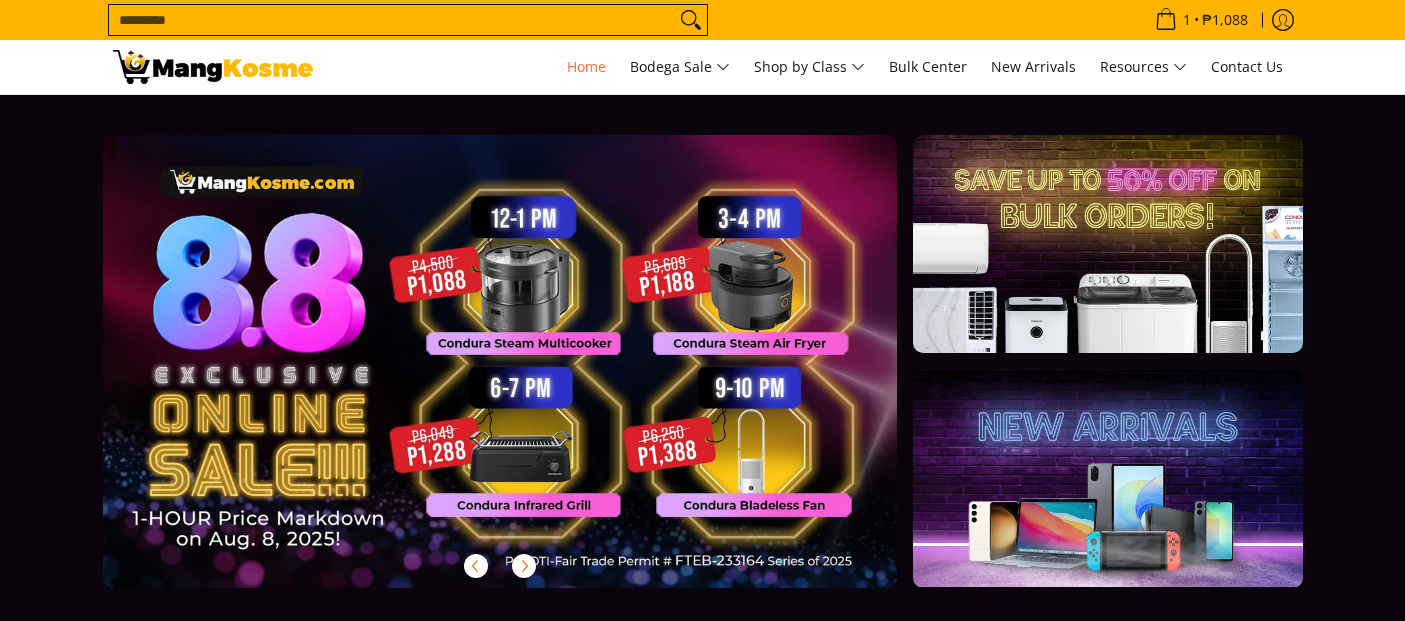 scroll, scrollTop: 0, scrollLeft: 0, axis: both 